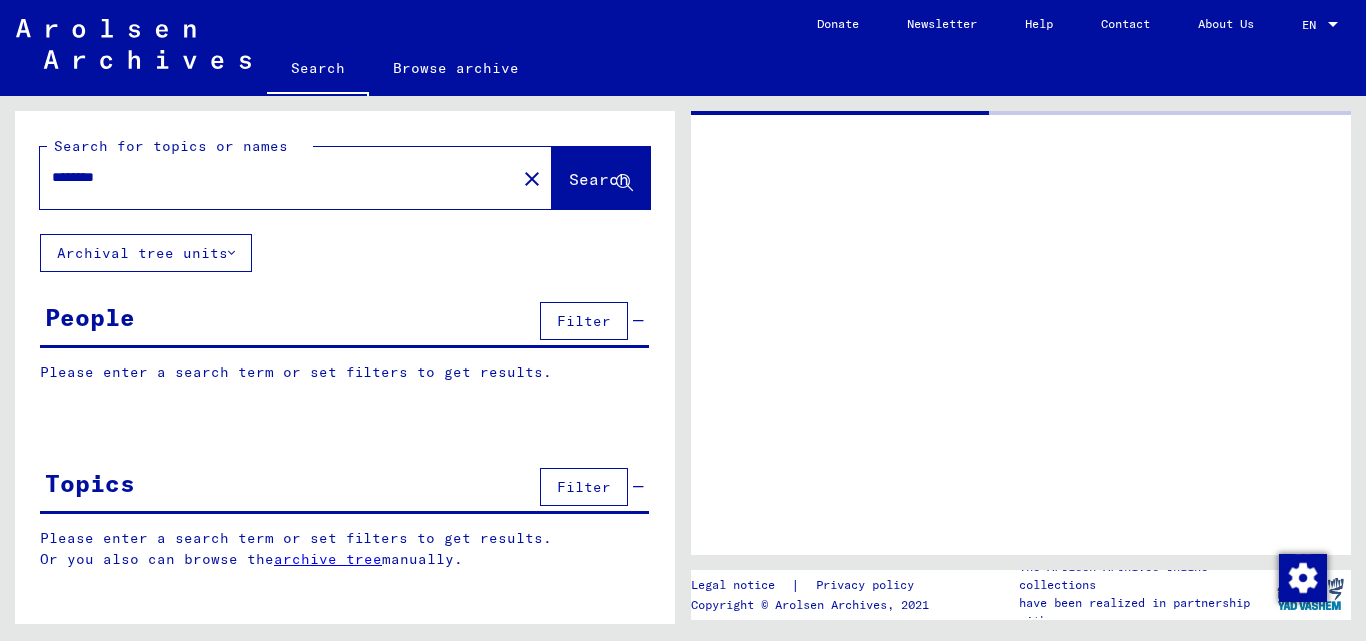 scroll, scrollTop: 0, scrollLeft: 0, axis: both 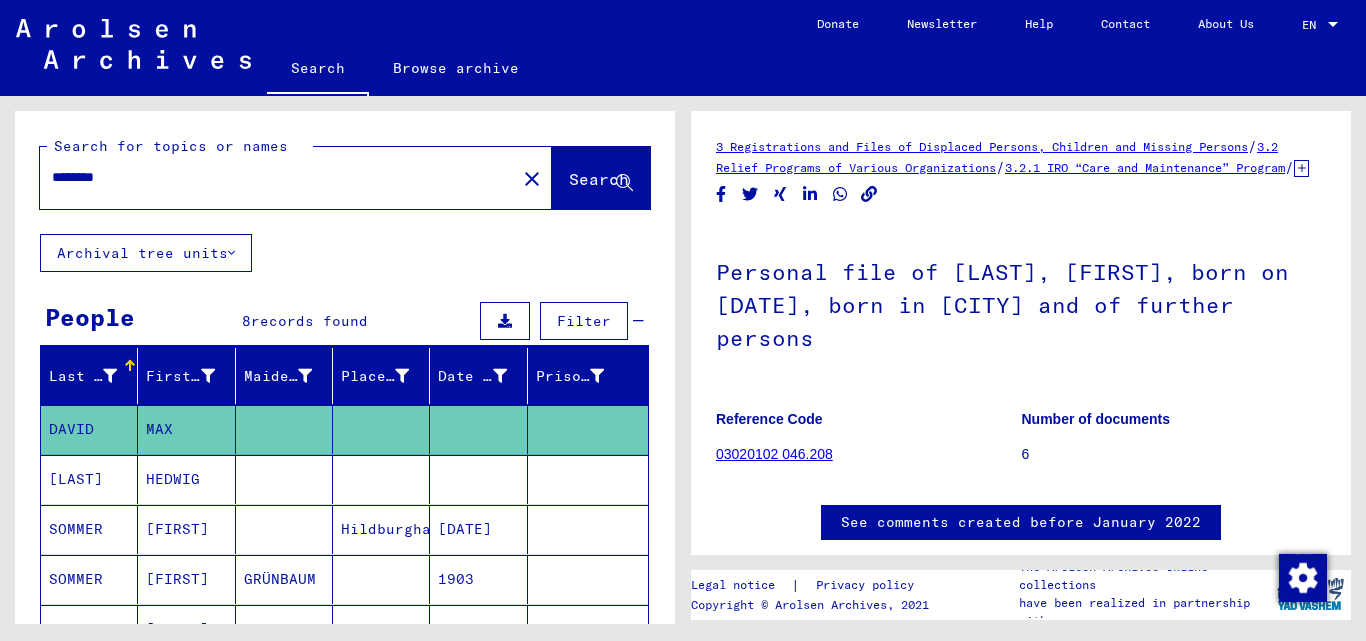 click on "3 Registrations and Files of Displaced Persons, Children and Missing Persons" 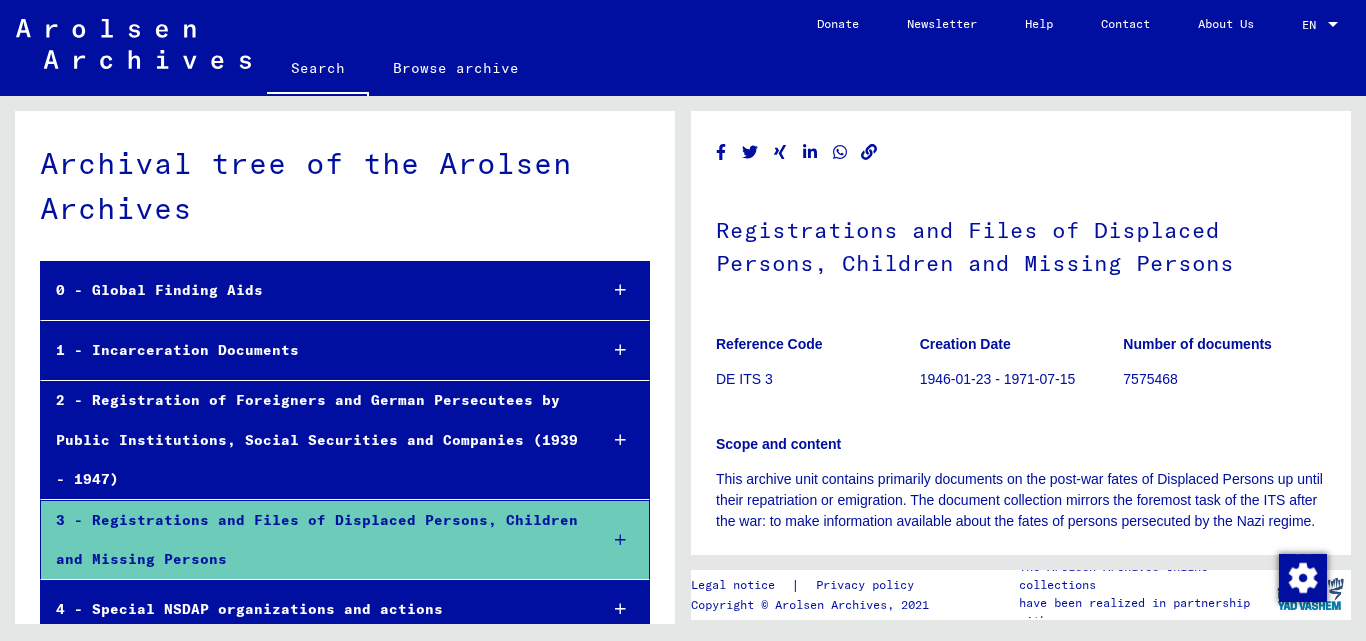 scroll, scrollTop: 0, scrollLeft: 0, axis: both 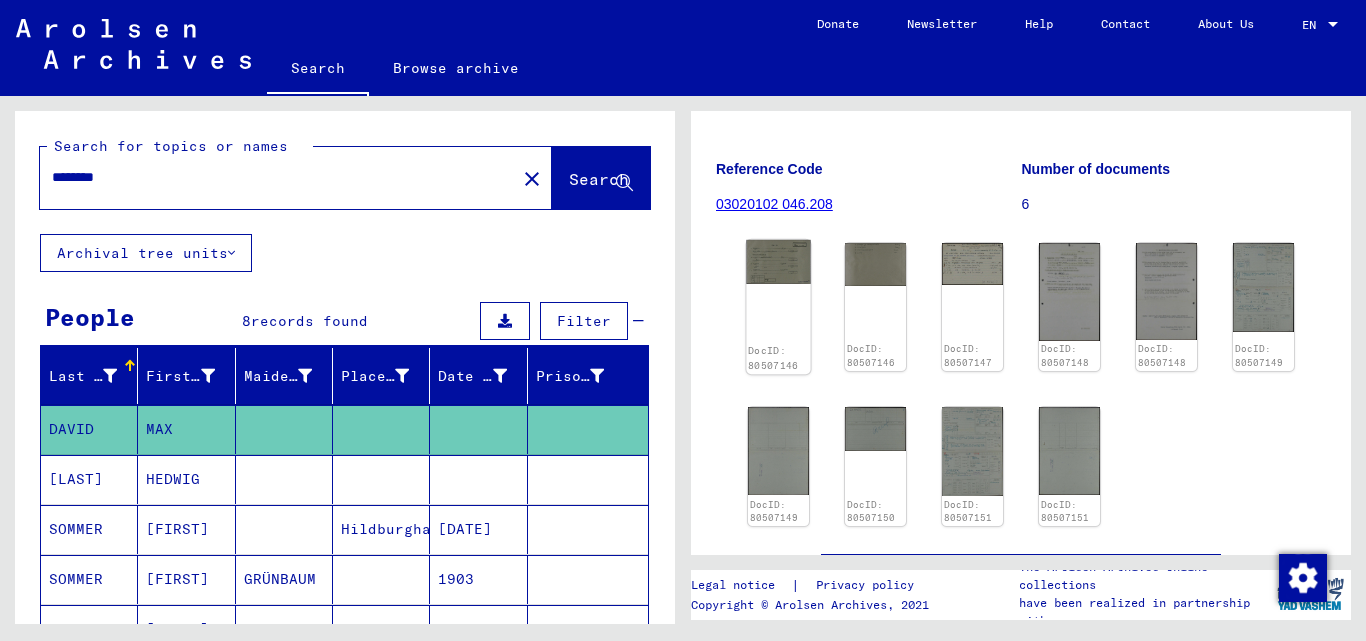 click on "DocID: 80507146" 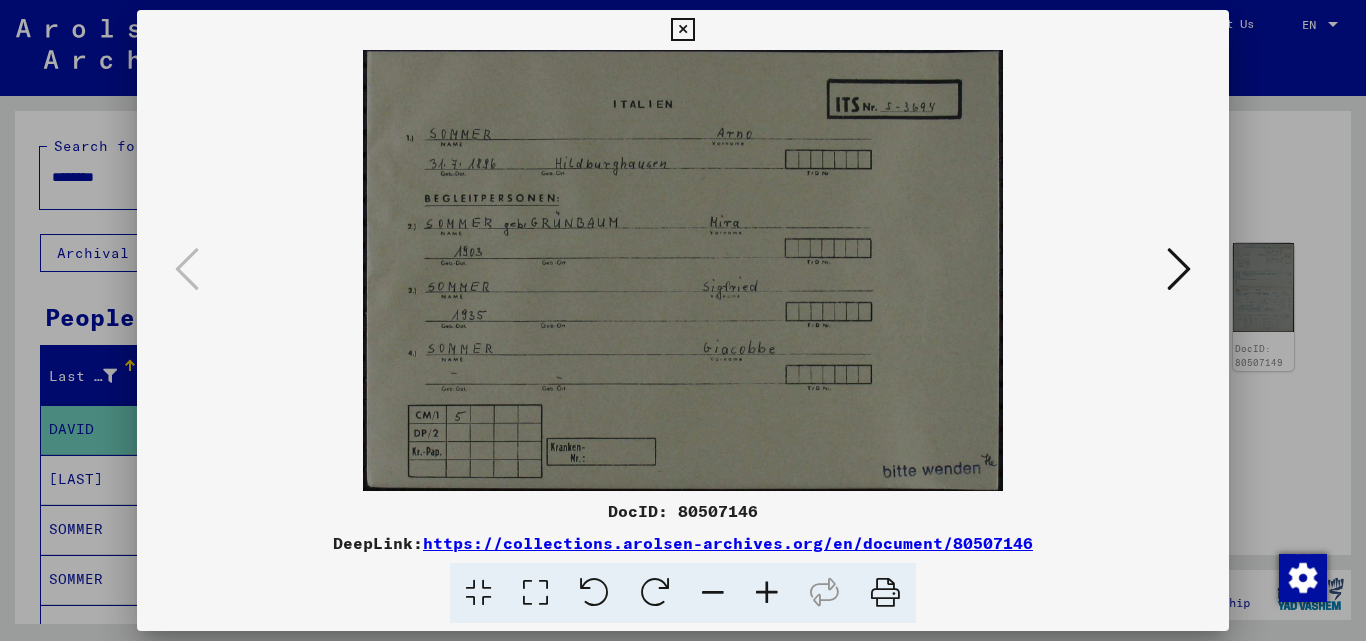 click at bounding box center [1179, 270] 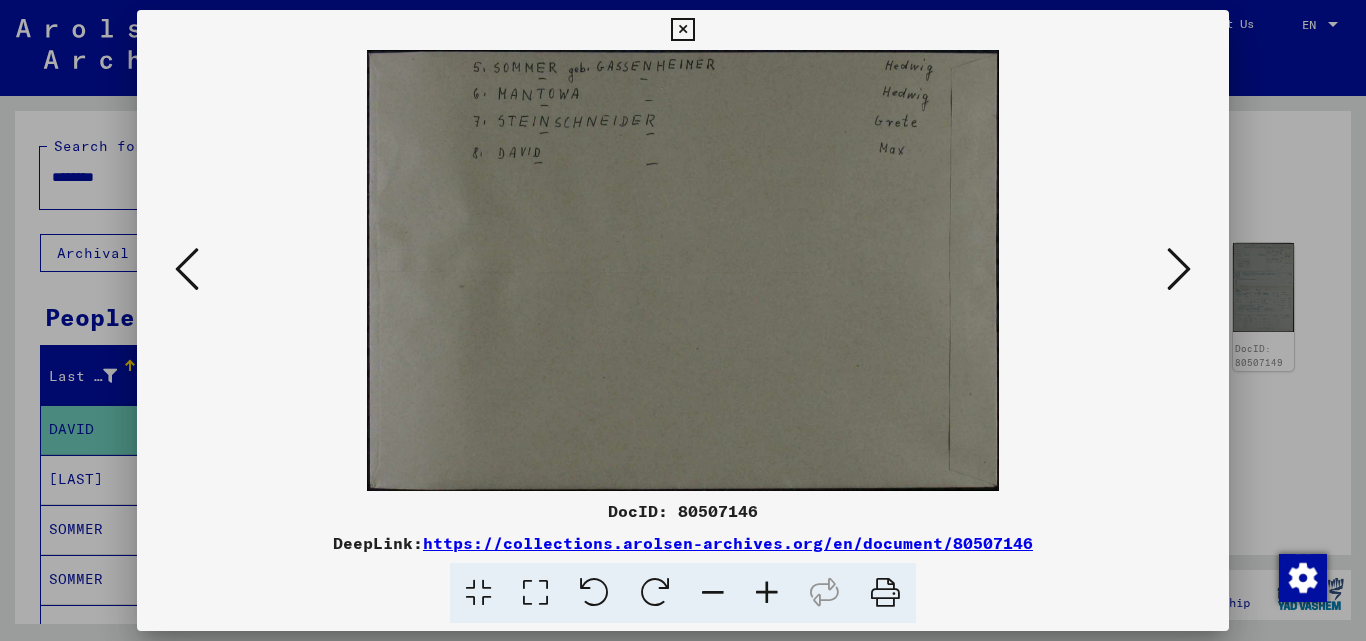 click at bounding box center (1179, 269) 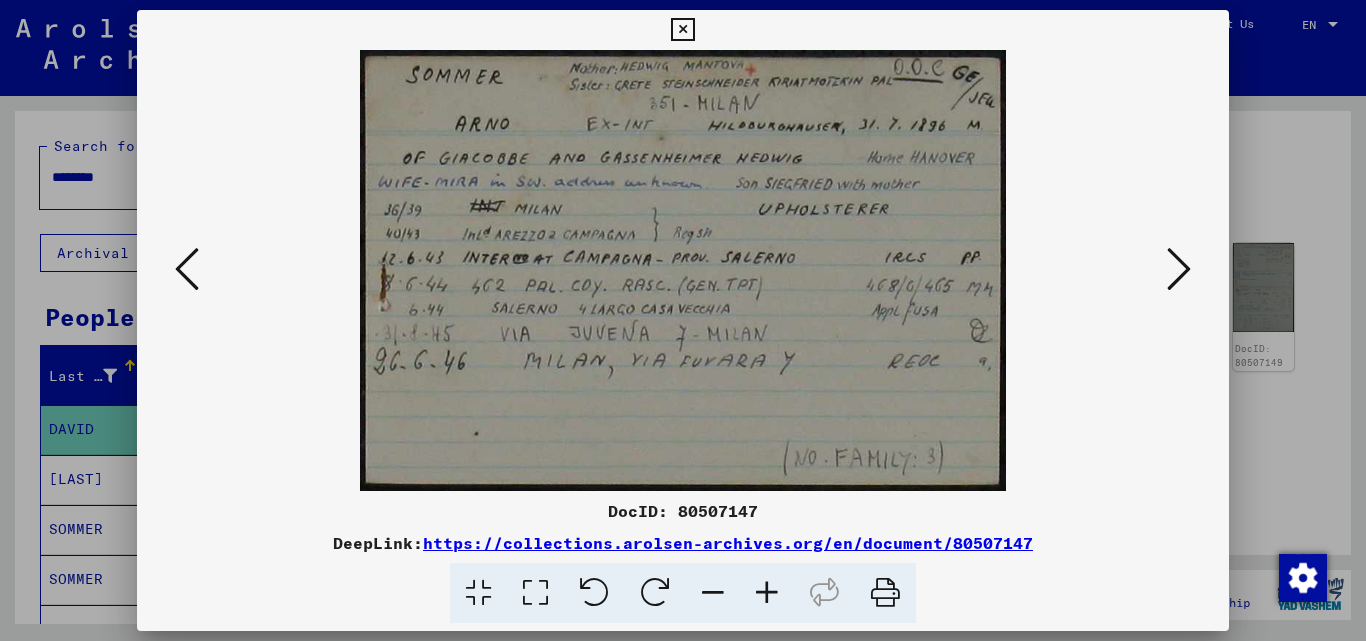 type 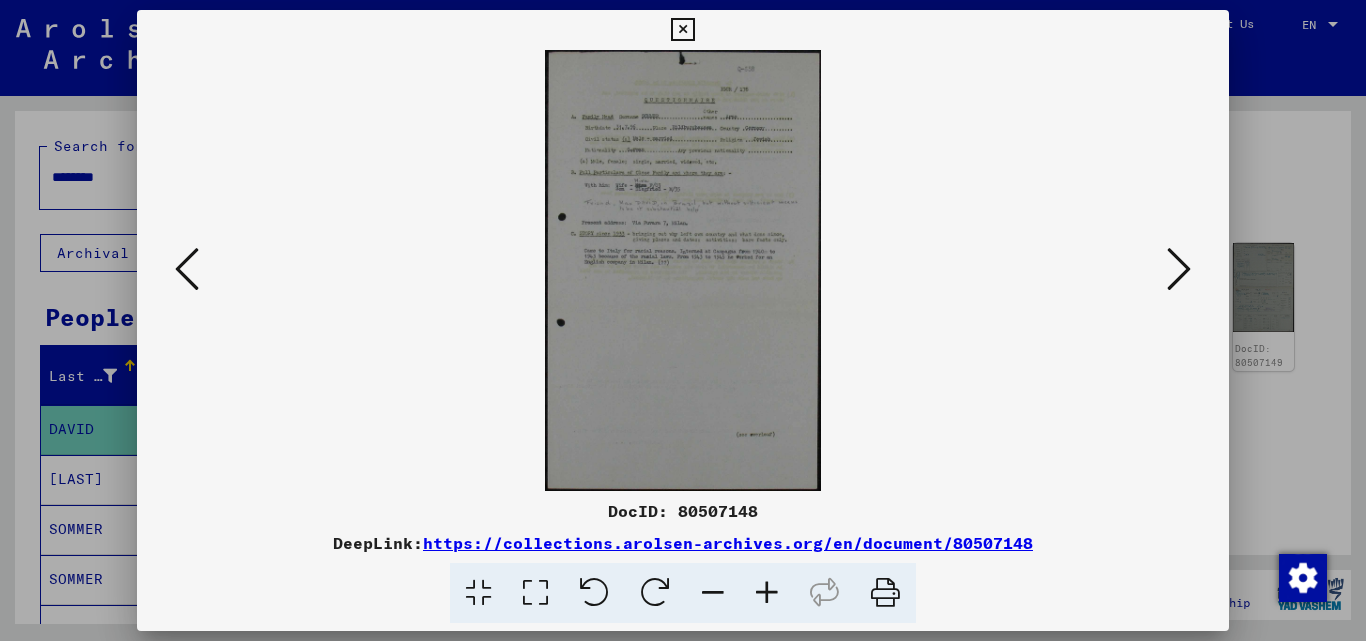 click at bounding box center (1179, 269) 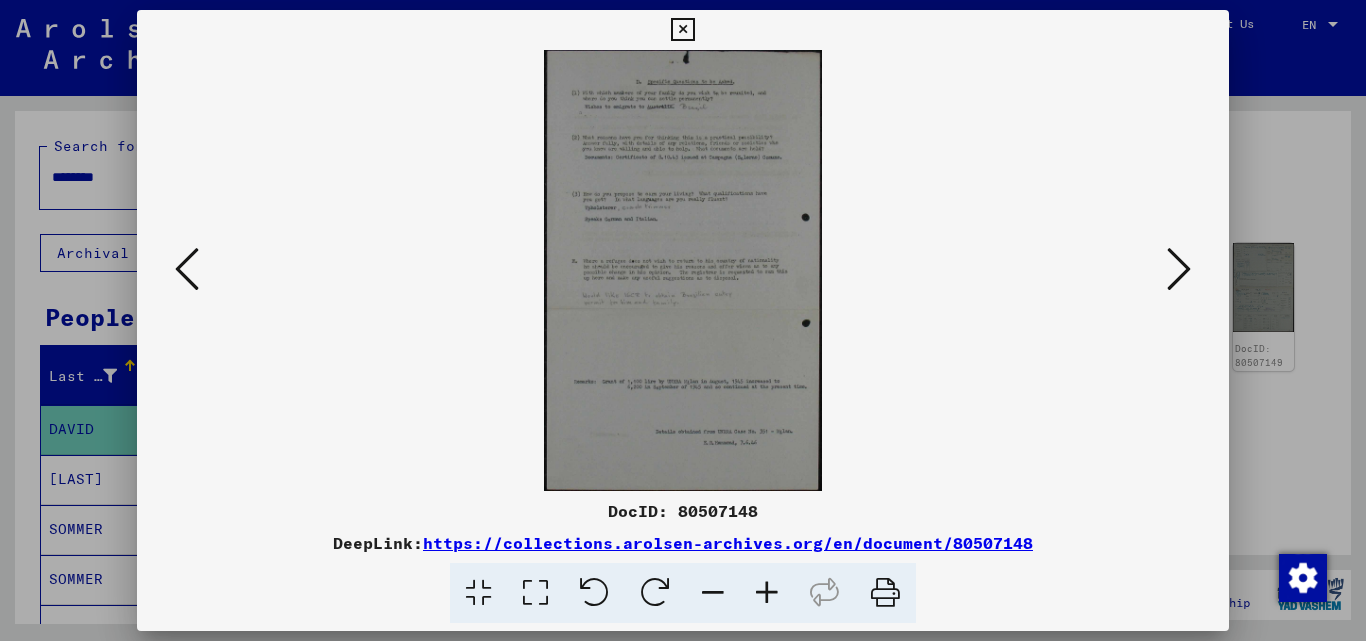 click at bounding box center (1179, 269) 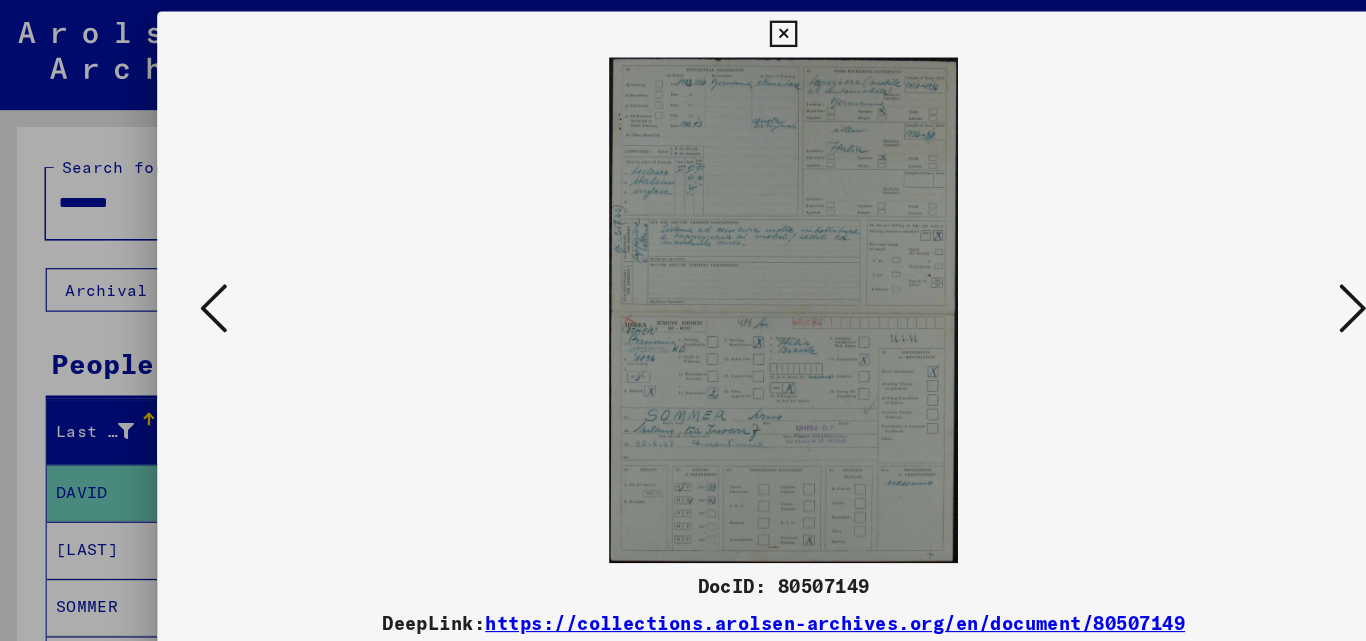 click at bounding box center [187, 269] 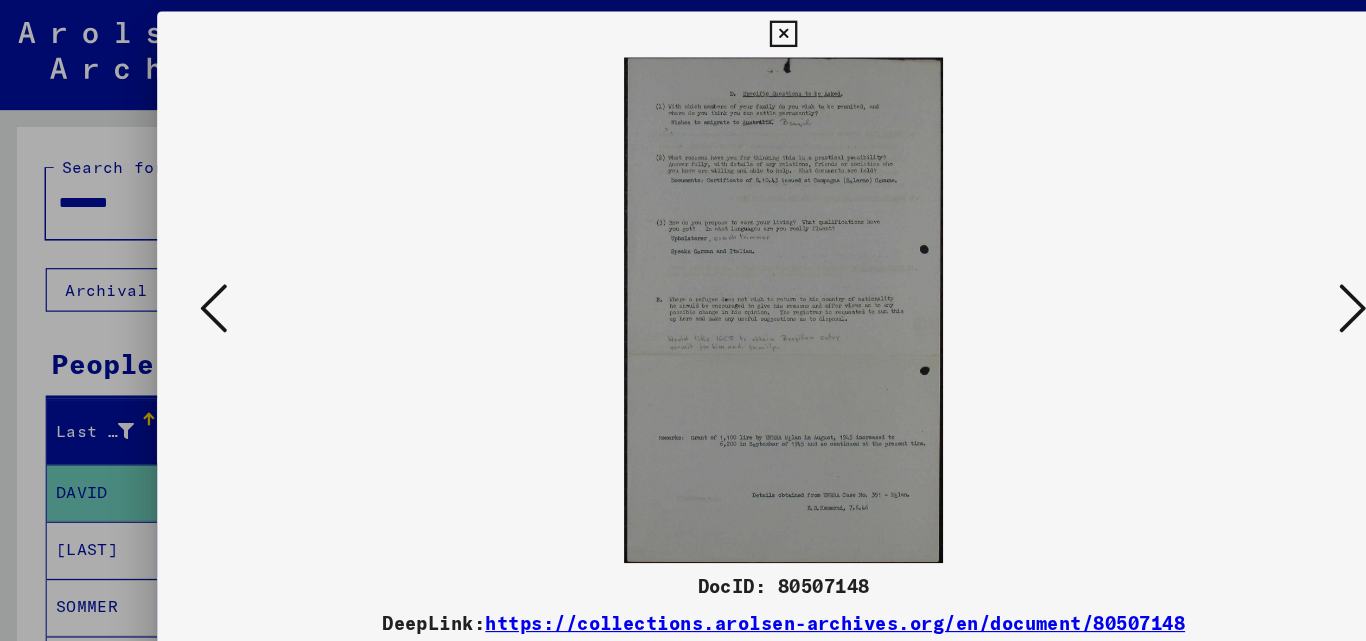 click at bounding box center (187, 269) 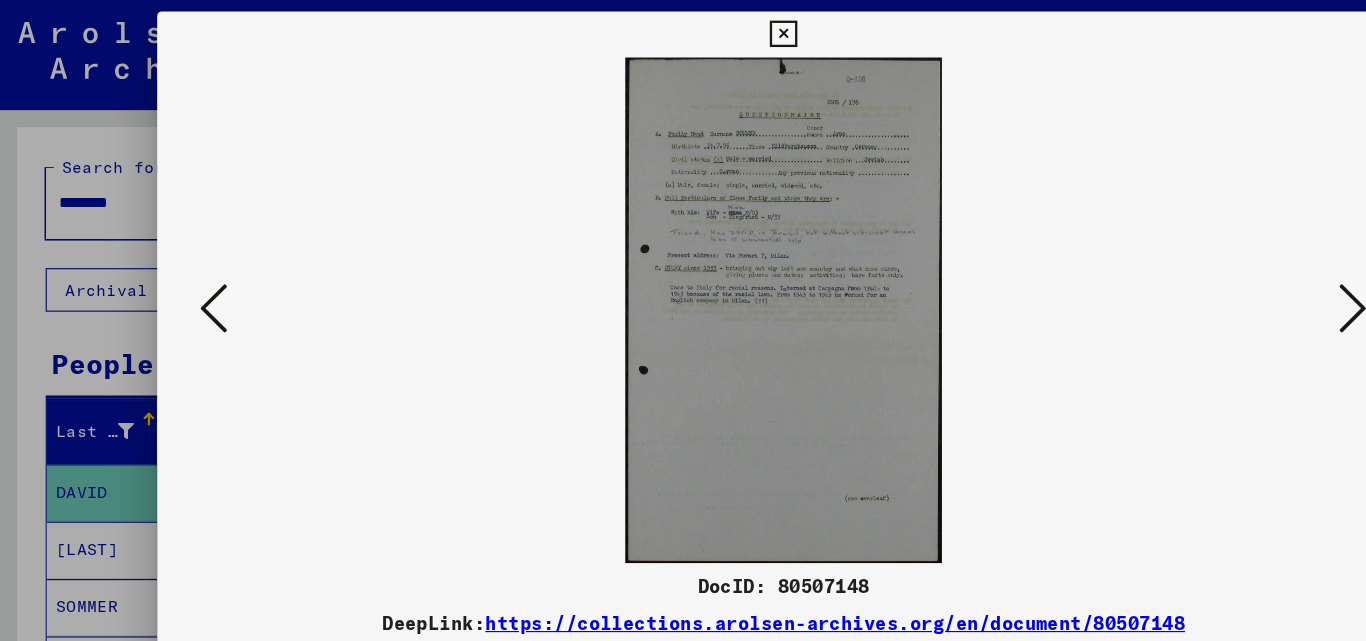 click at bounding box center (187, 269) 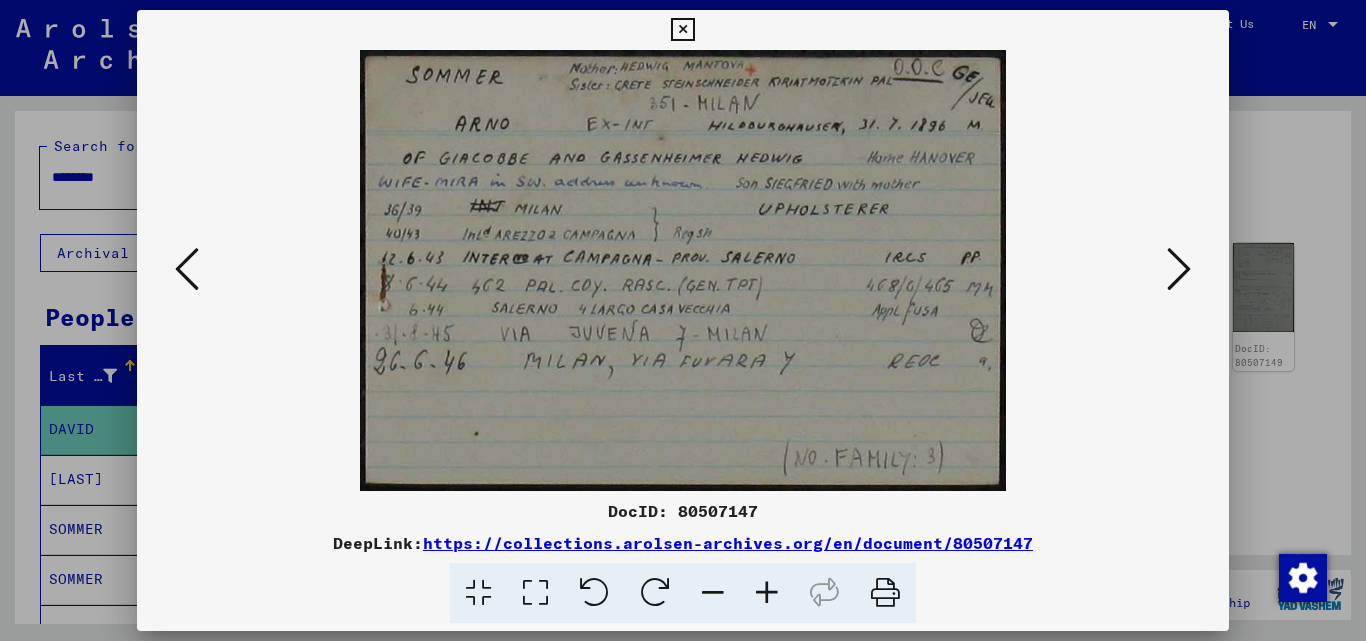 click at bounding box center (1179, 270) 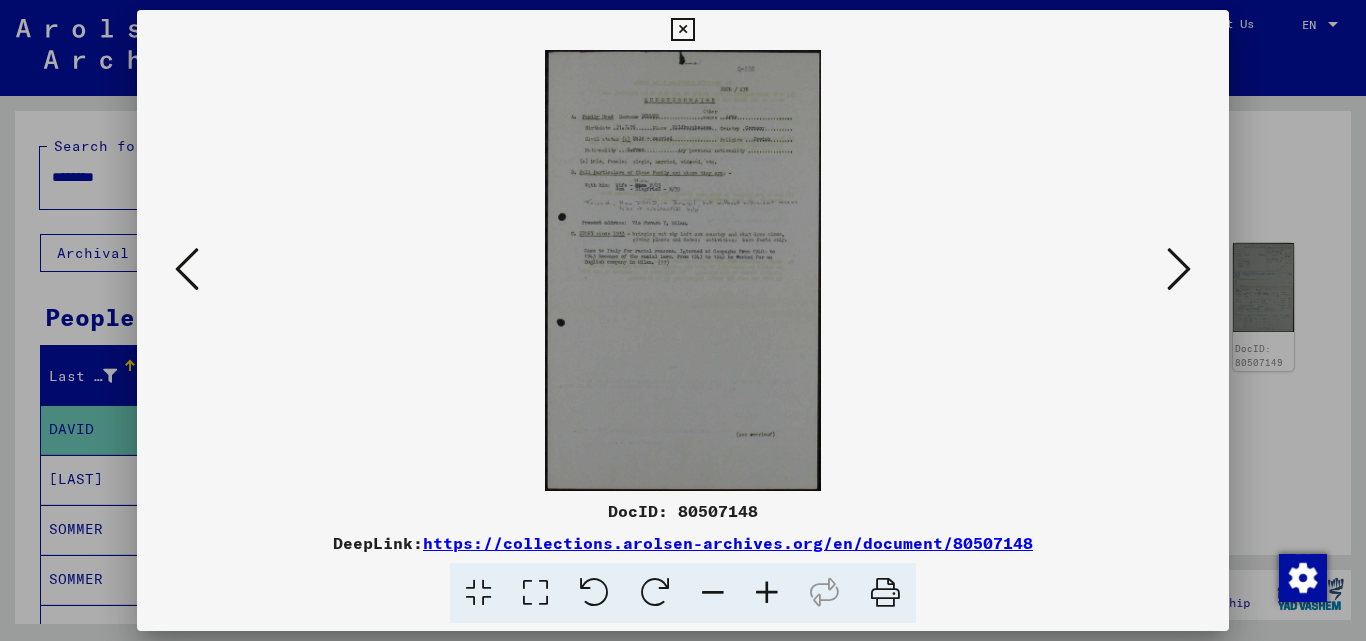 click at bounding box center (1179, 270) 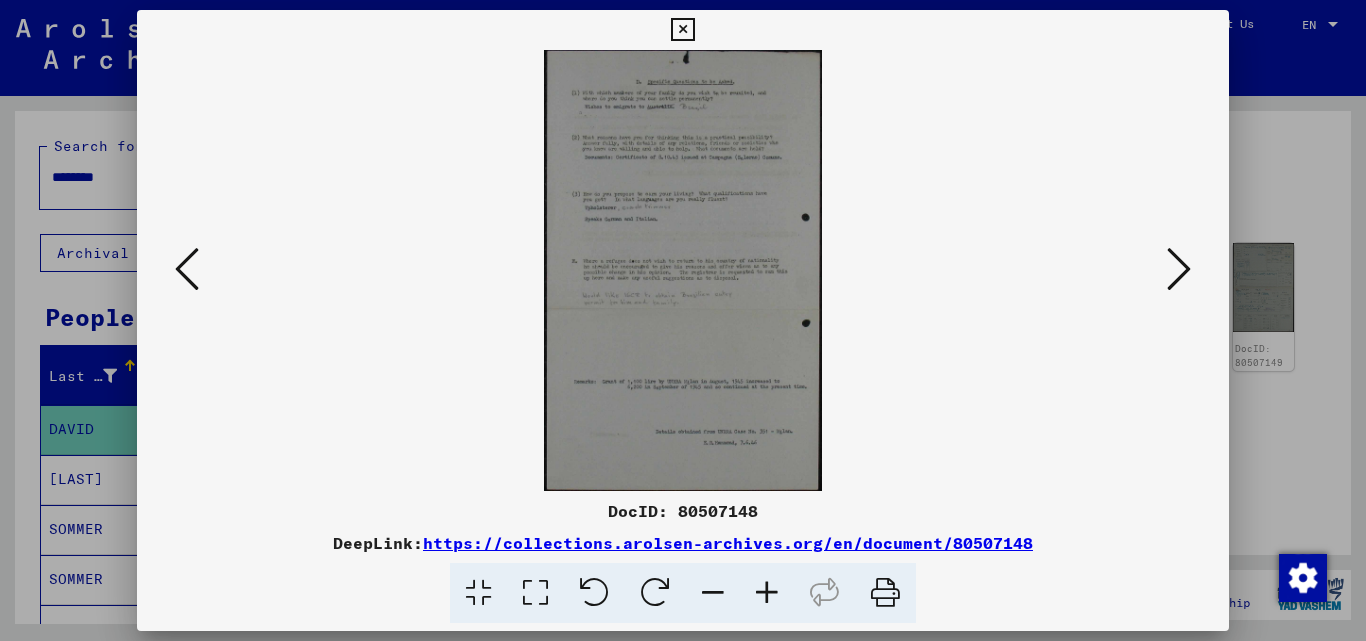 click at bounding box center [1179, 270] 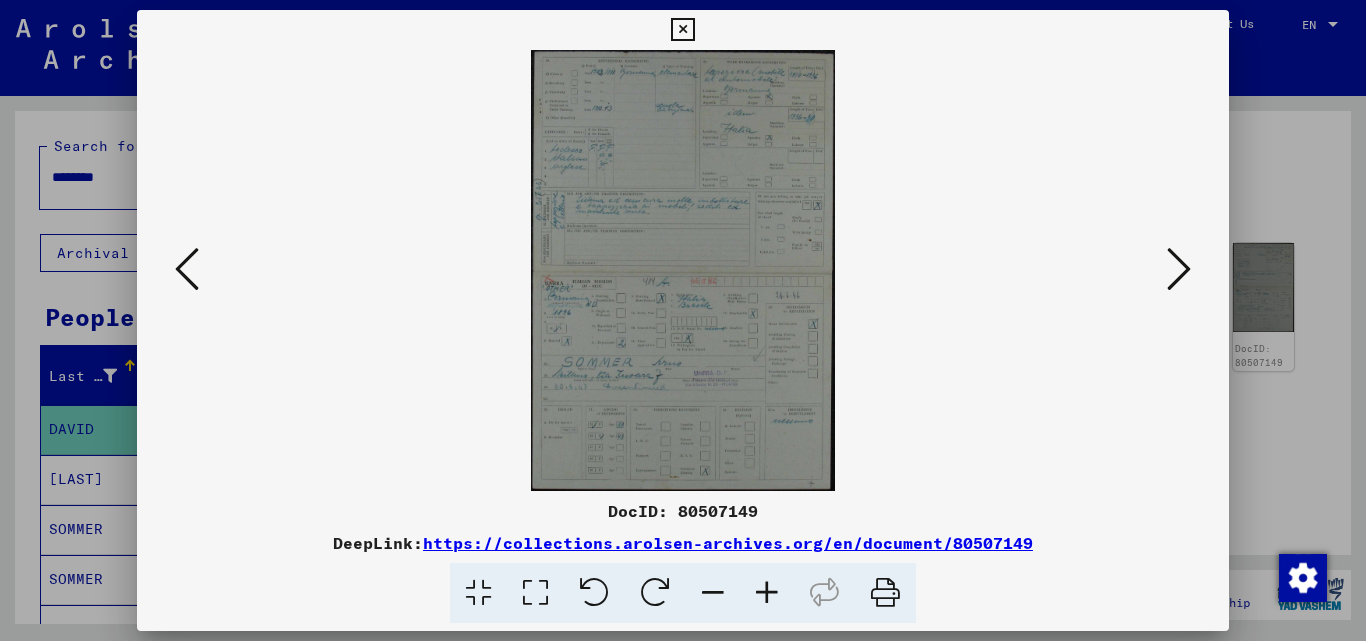 click at bounding box center (187, 269) 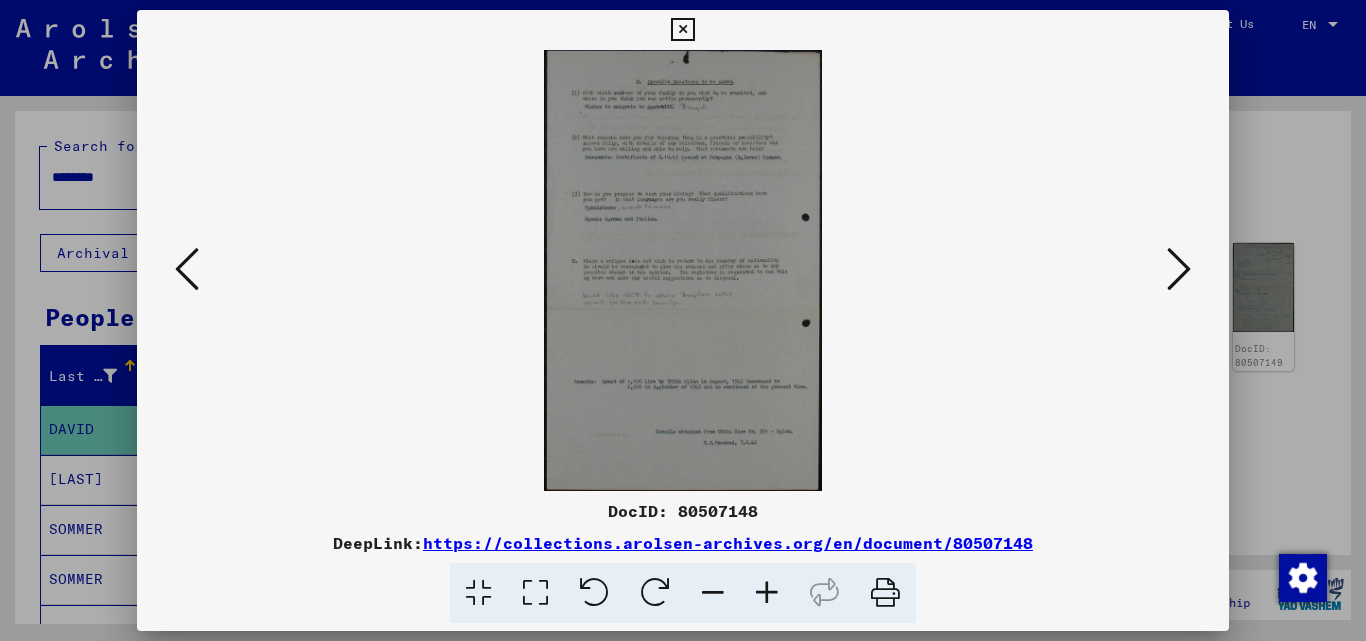 click at bounding box center (1179, 269) 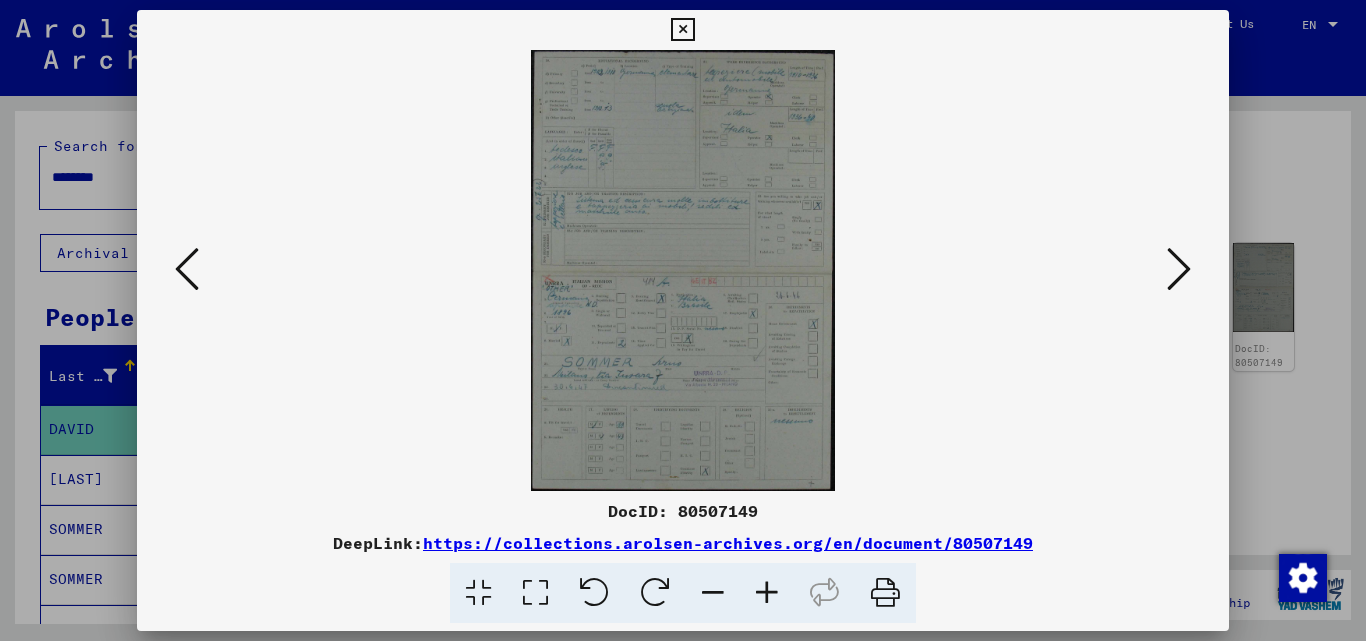 click at bounding box center [1179, 269] 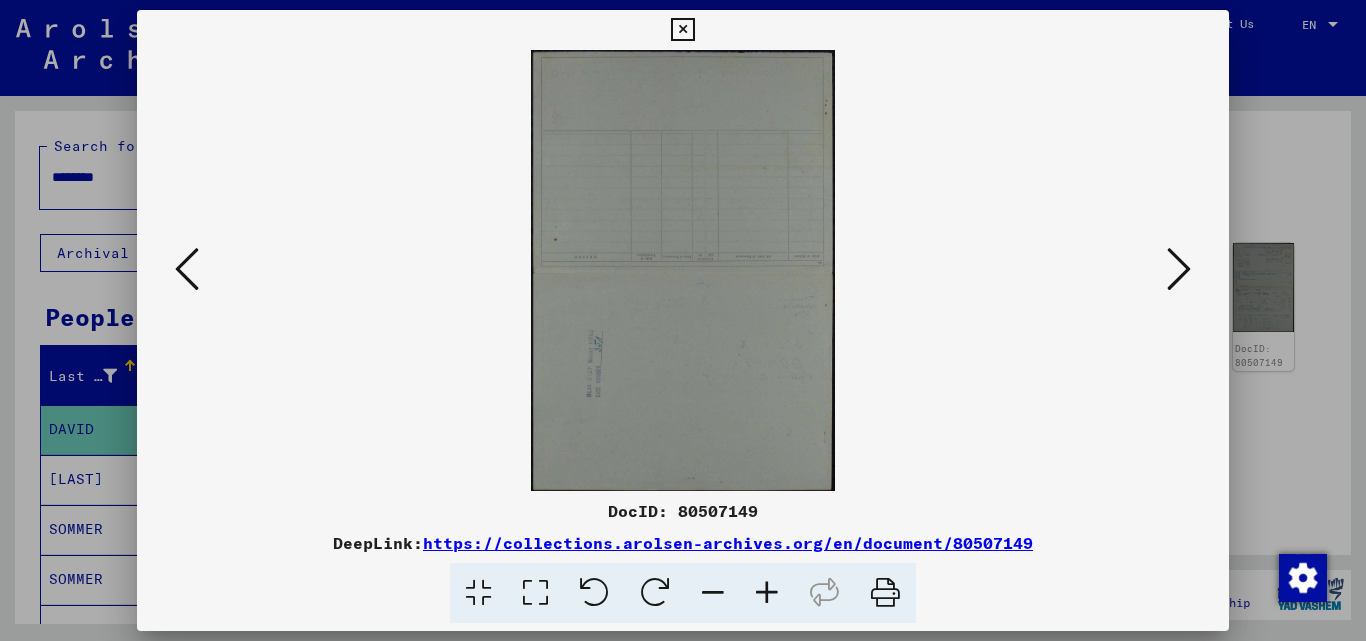 click at bounding box center [1179, 269] 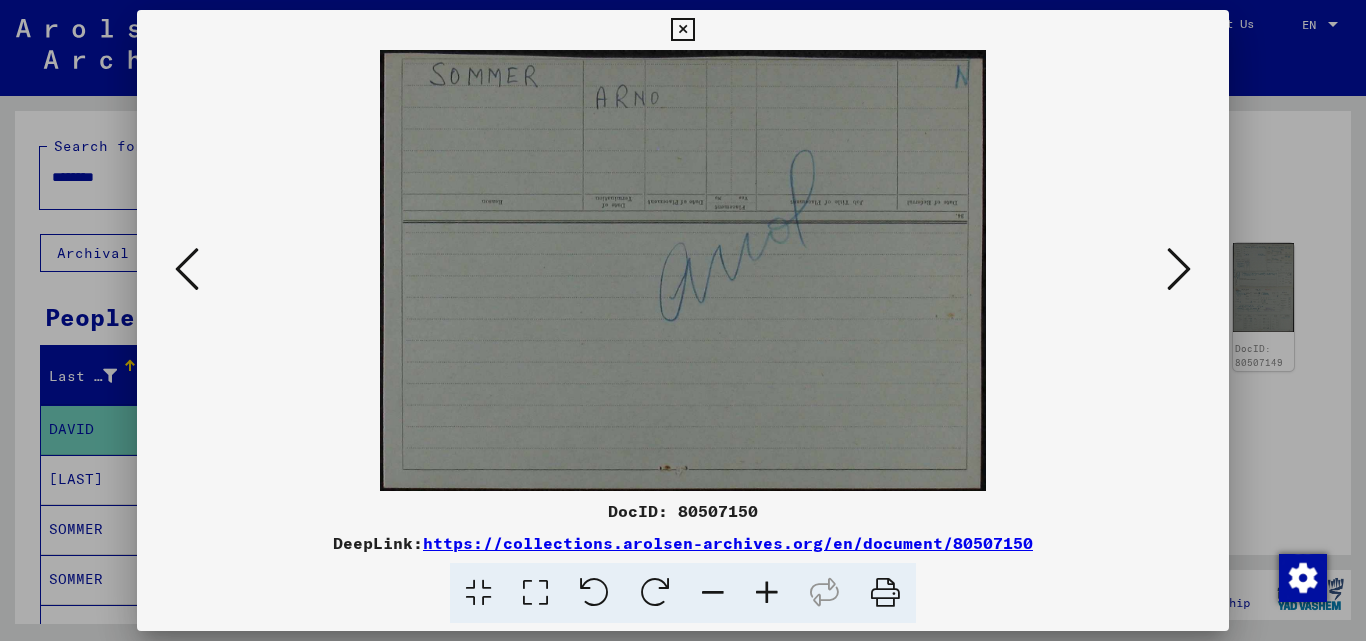 click at bounding box center [1179, 269] 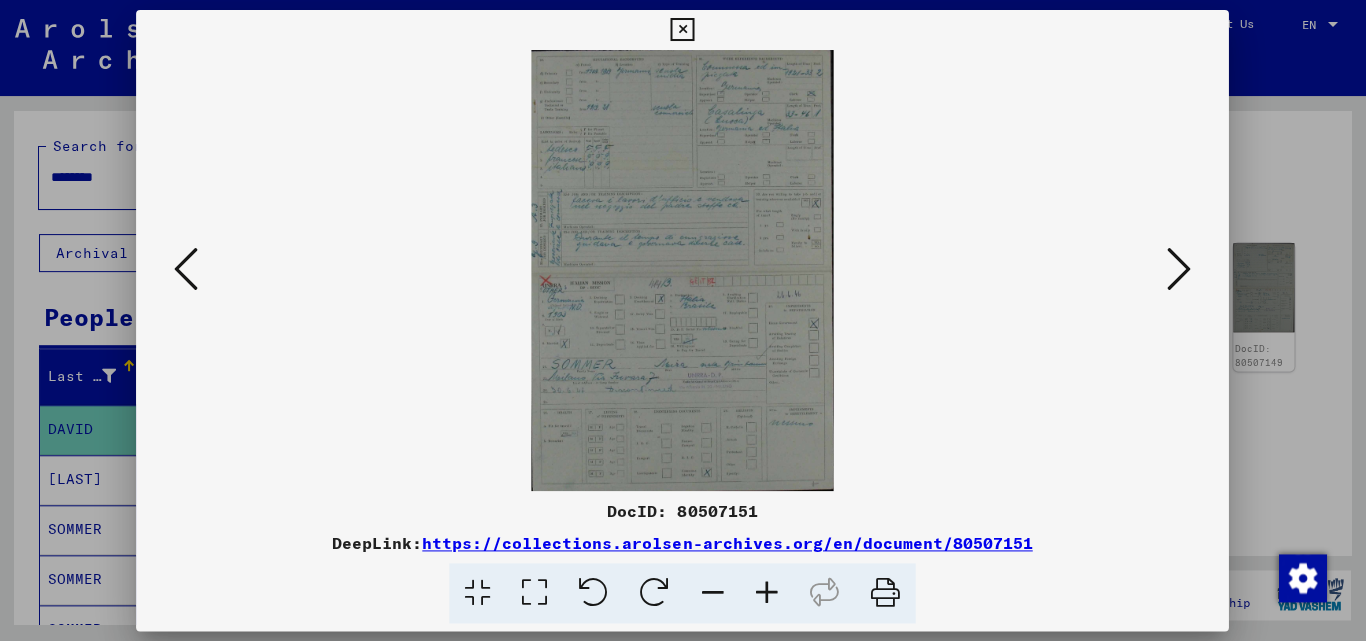 scroll, scrollTop: 0, scrollLeft: 0, axis: both 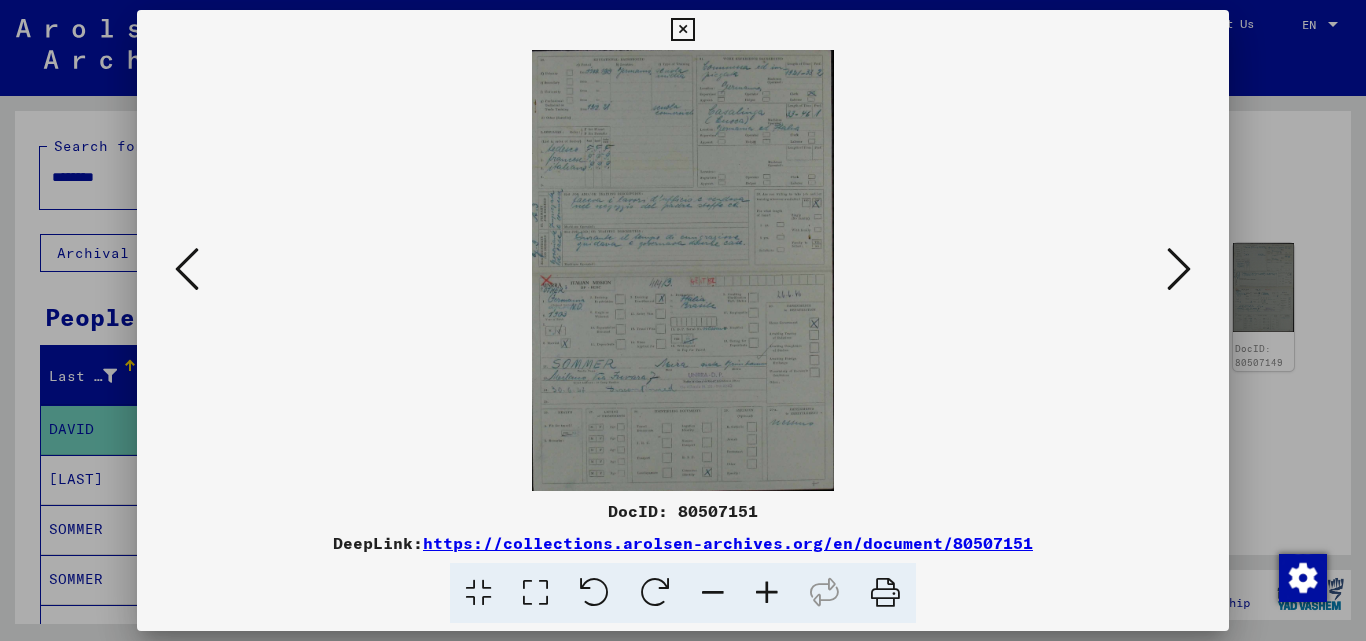 click at bounding box center (1179, 269) 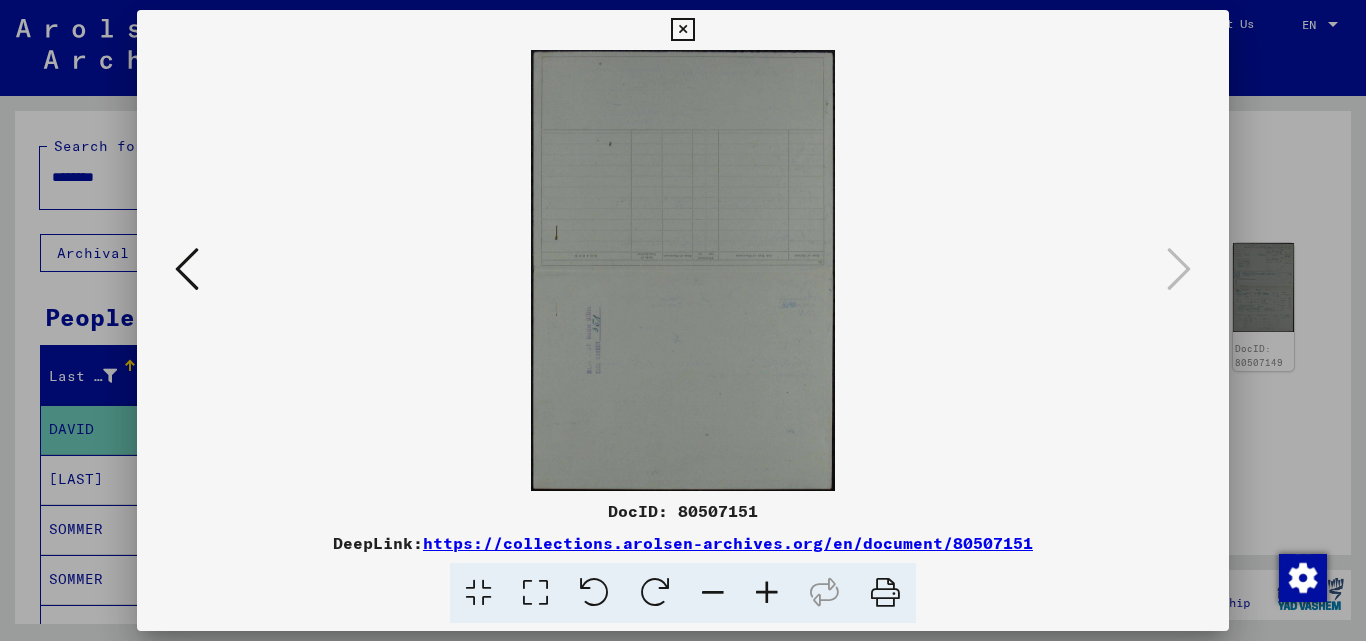 click at bounding box center [187, 269] 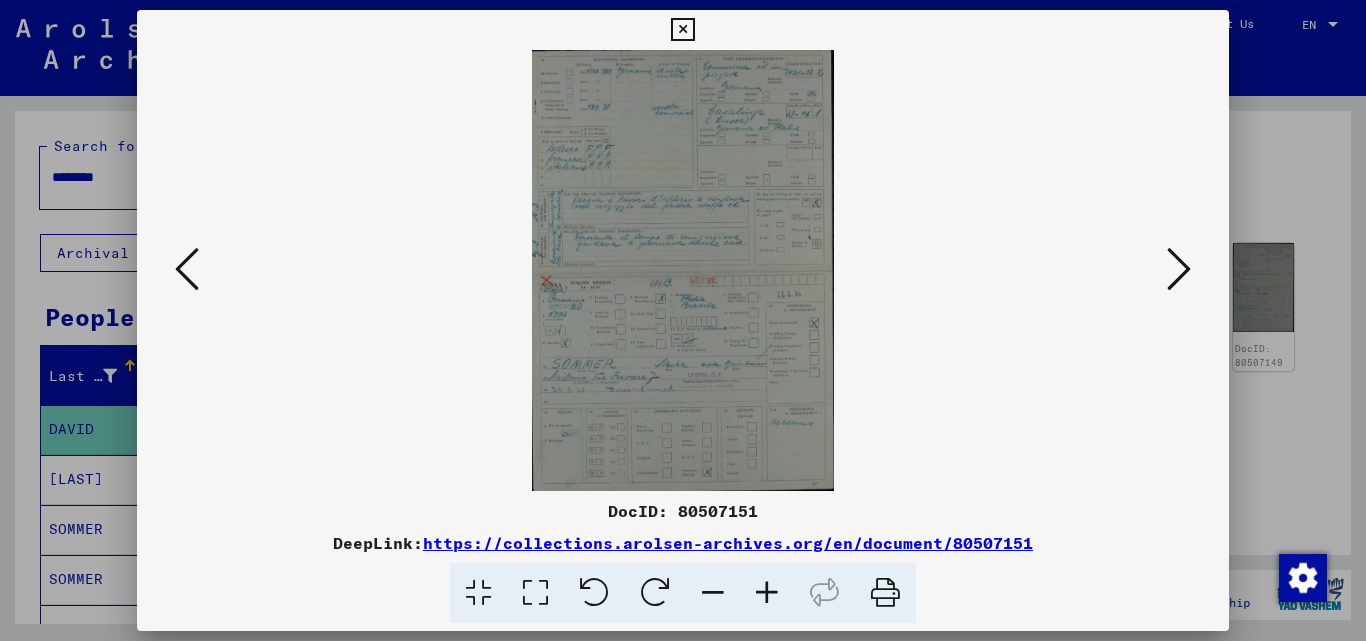 click at bounding box center [187, 269] 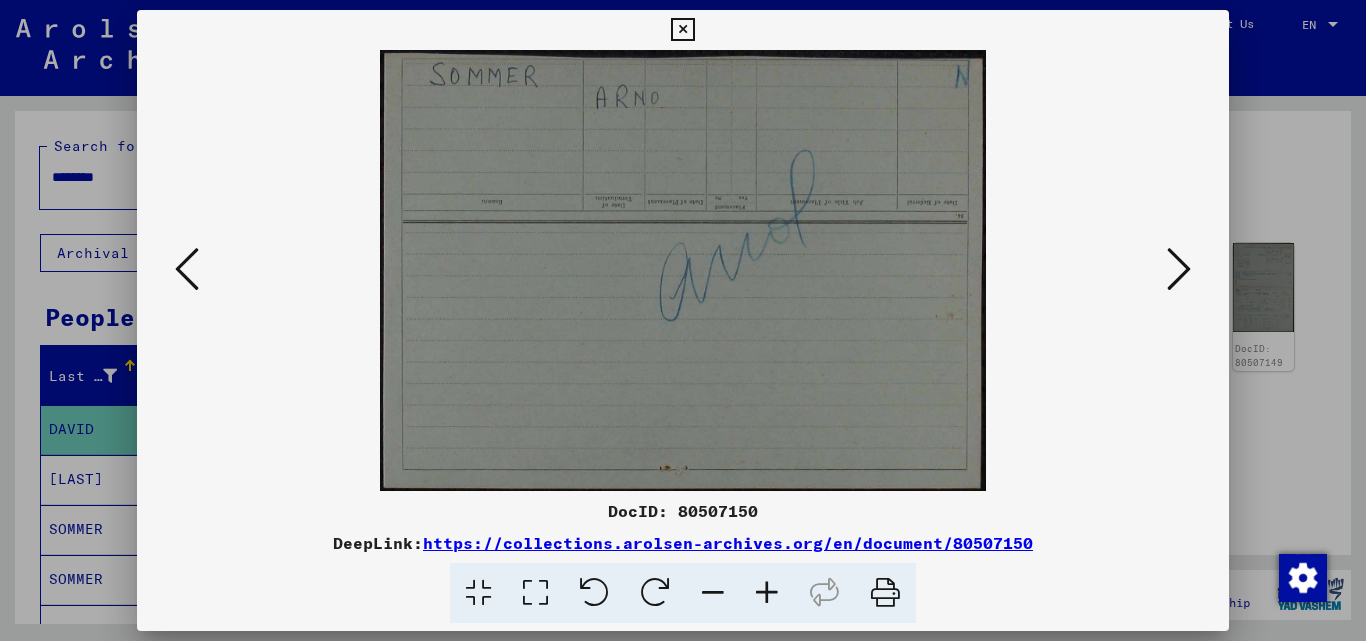 click at bounding box center (187, 269) 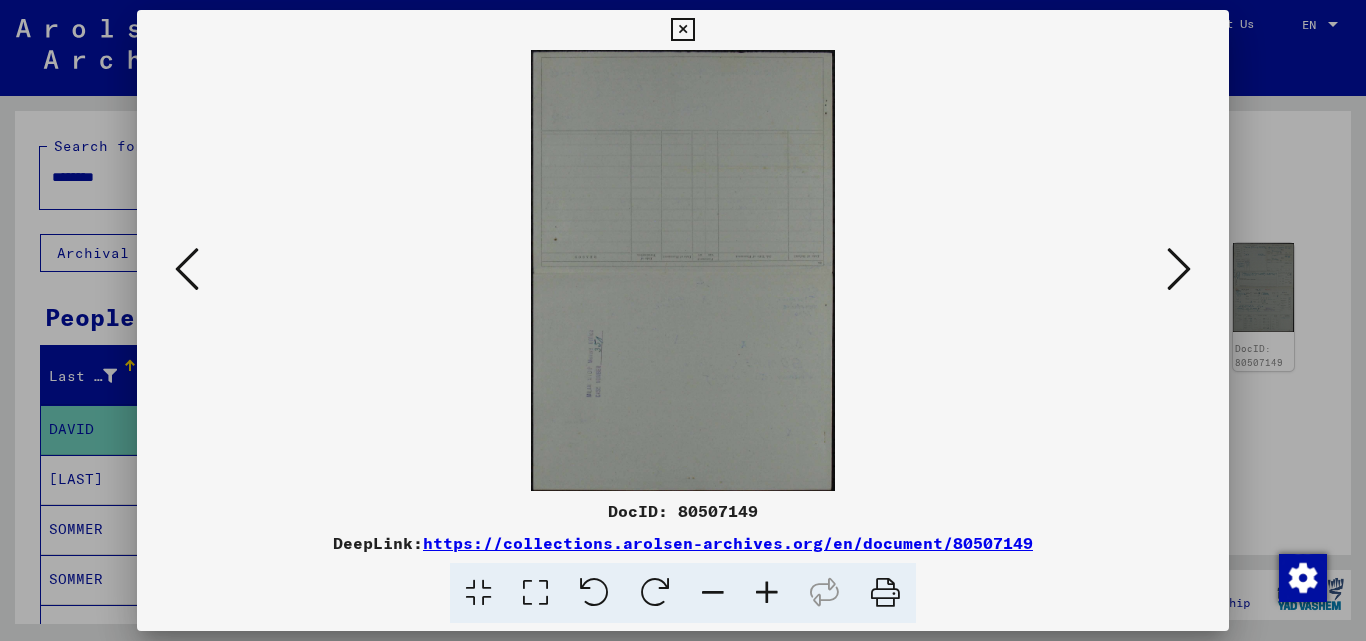 click at bounding box center (187, 269) 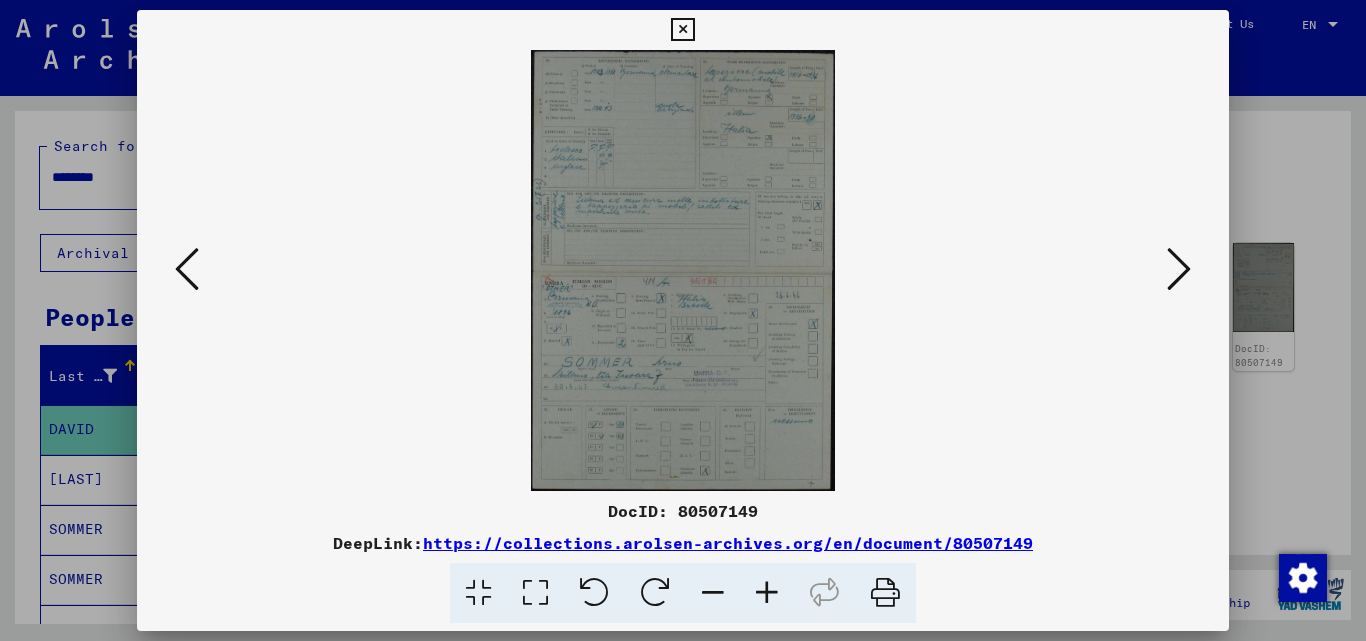 click at bounding box center [187, 269] 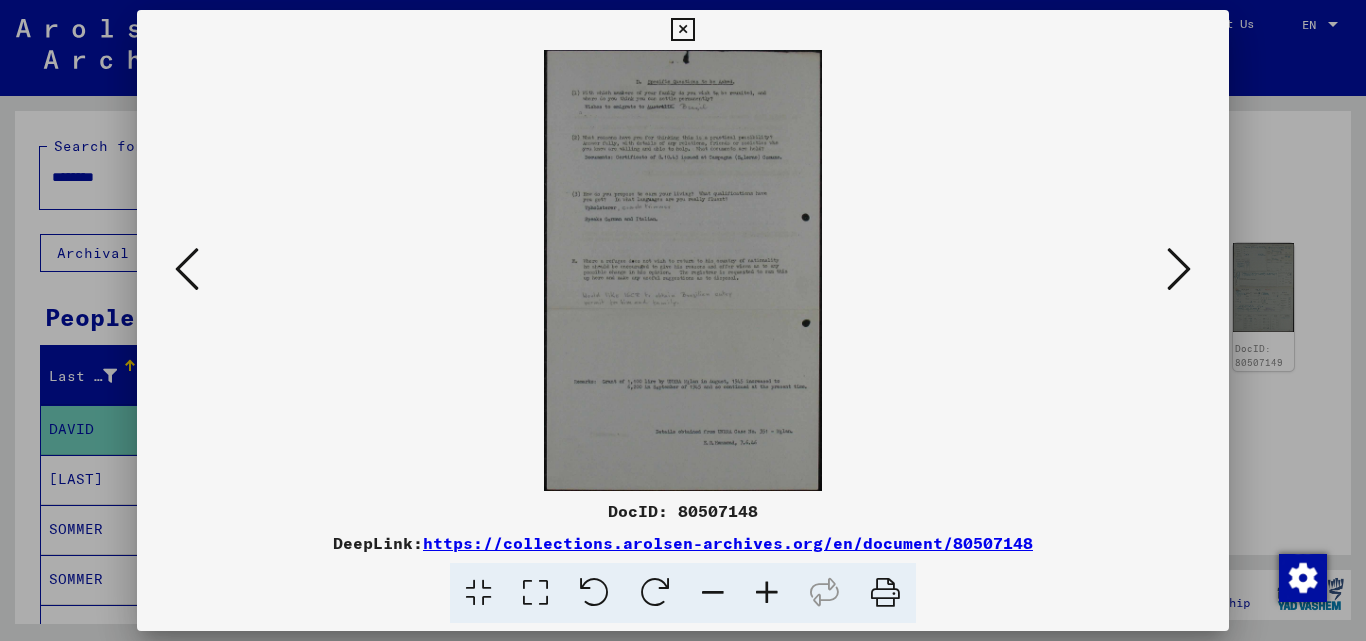 click at bounding box center [1179, 269] 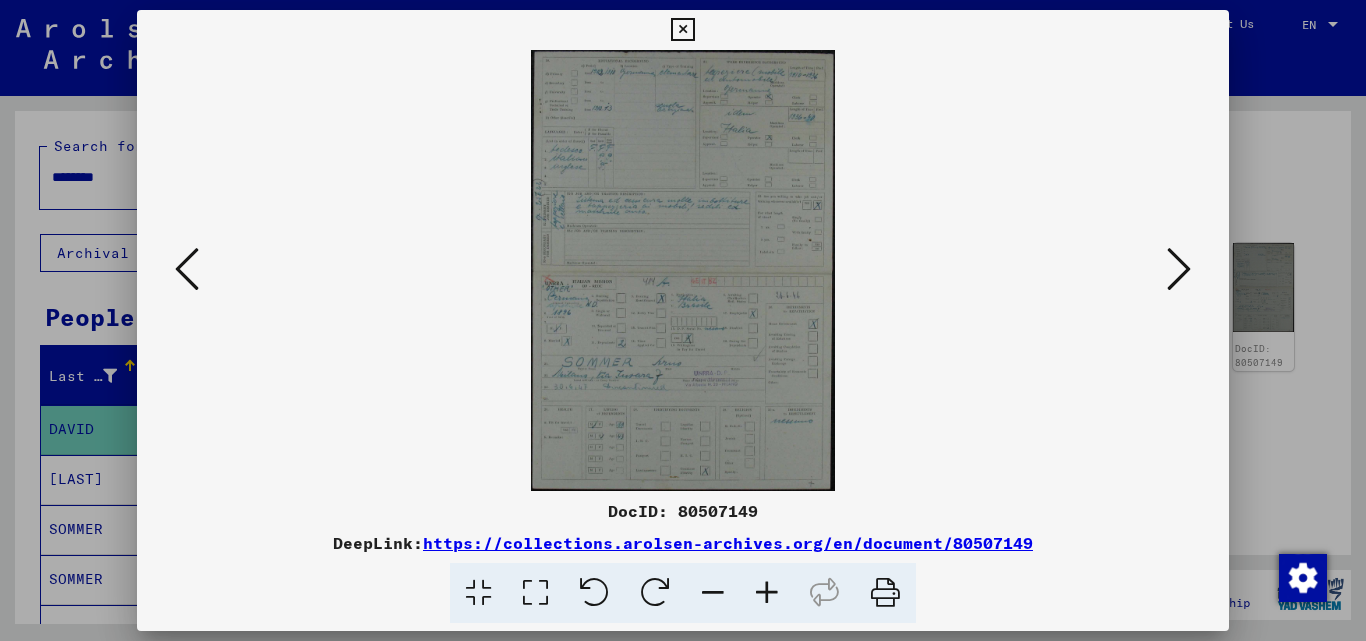 click at bounding box center [187, 269] 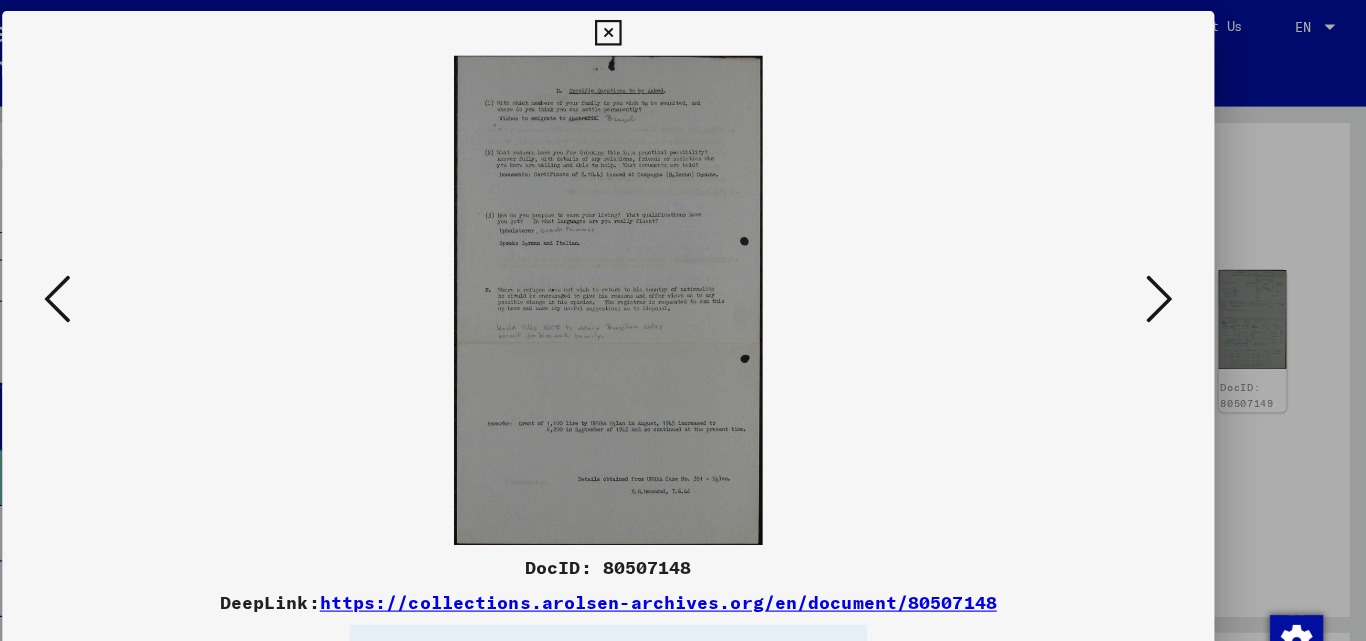 type 